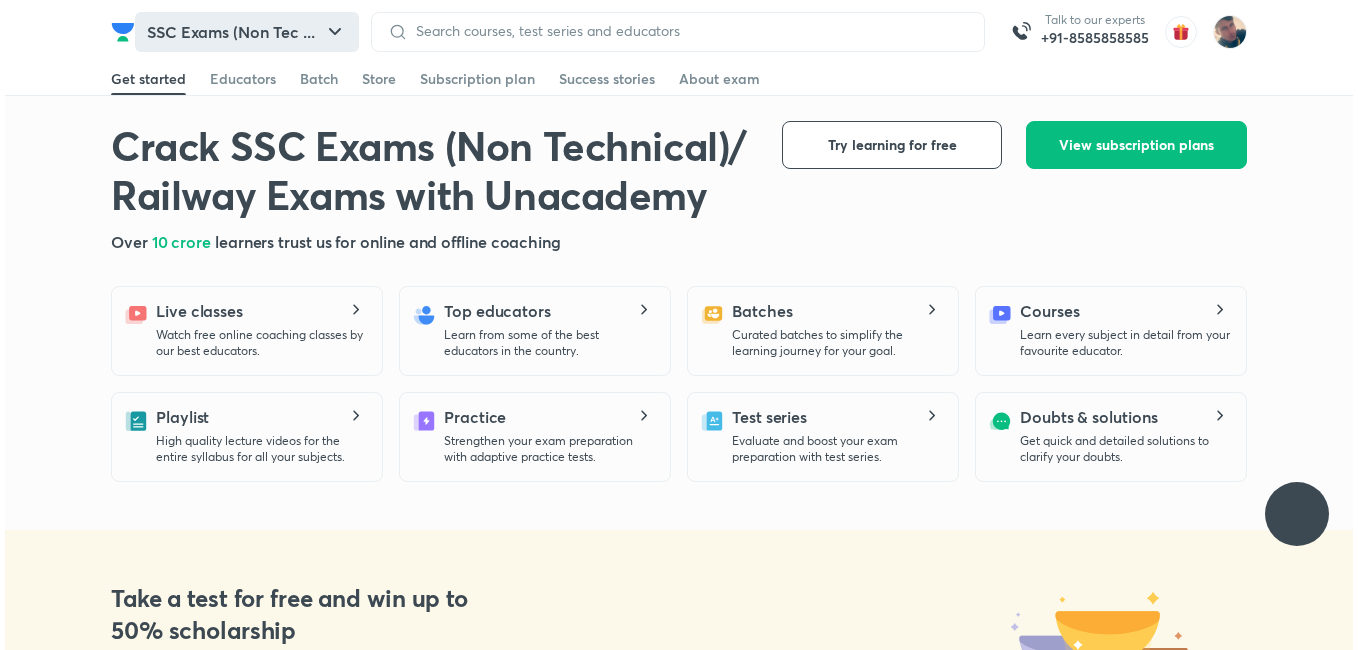scroll, scrollTop: 0, scrollLeft: 0, axis: both 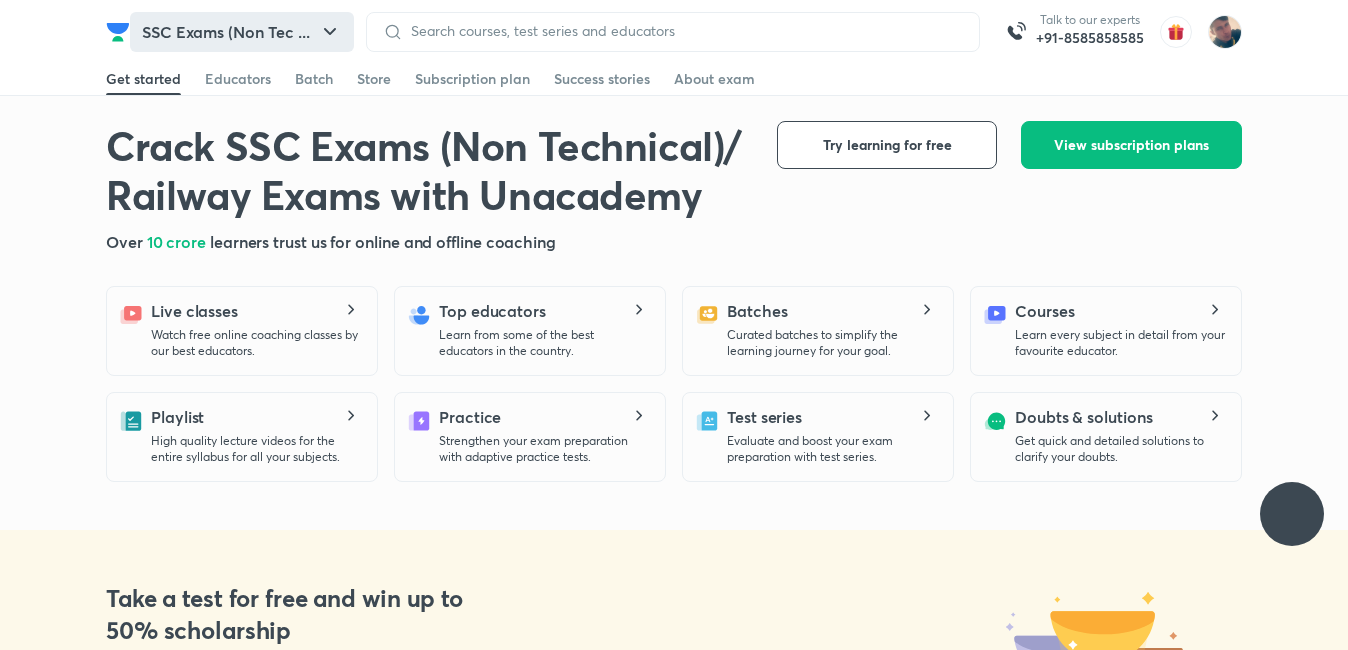click on "SSC Exams (Non Tec ..." at bounding box center [242, 32] 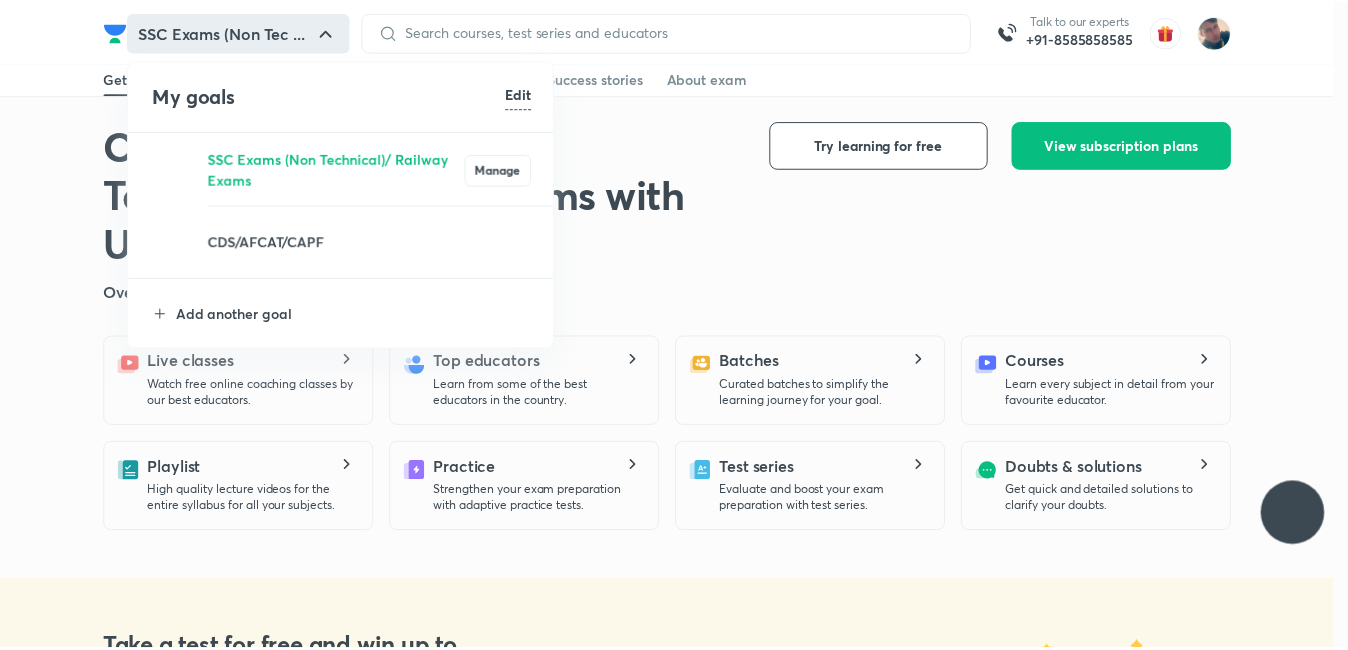 scroll, scrollTop: 0, scrollLeft: 0, axis: both 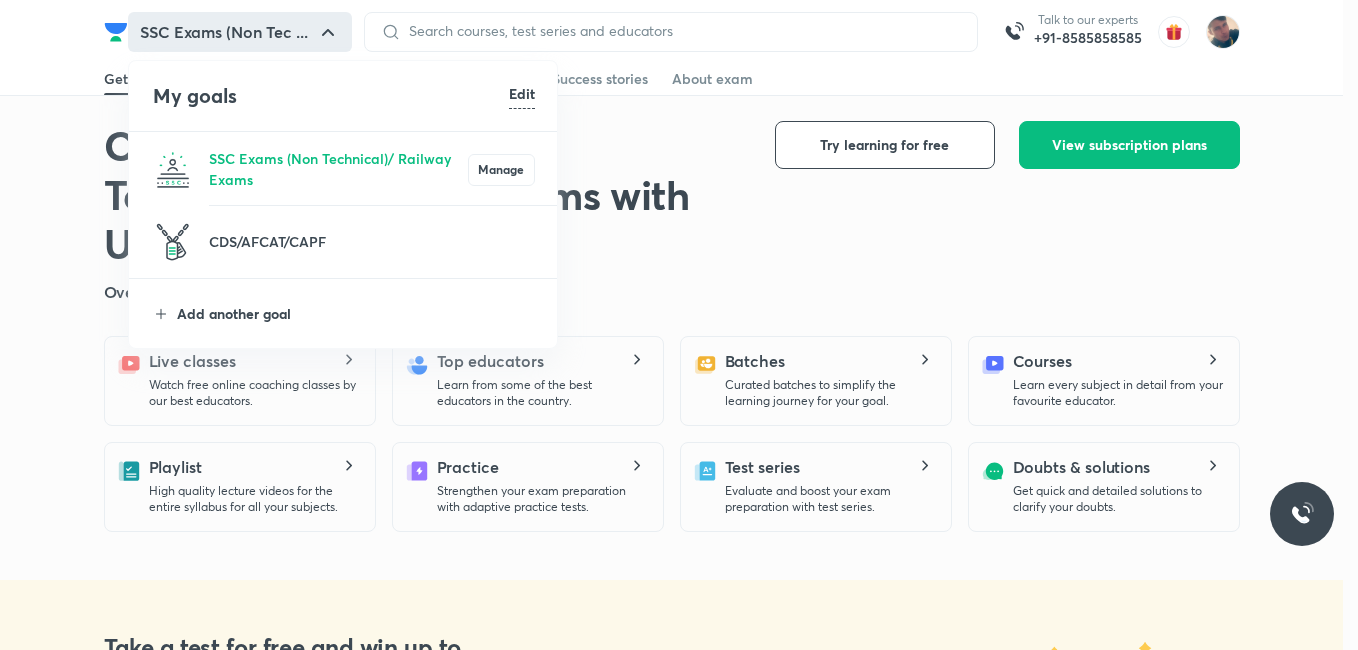 click on "Add another goal" at bounding box center (356, 313) 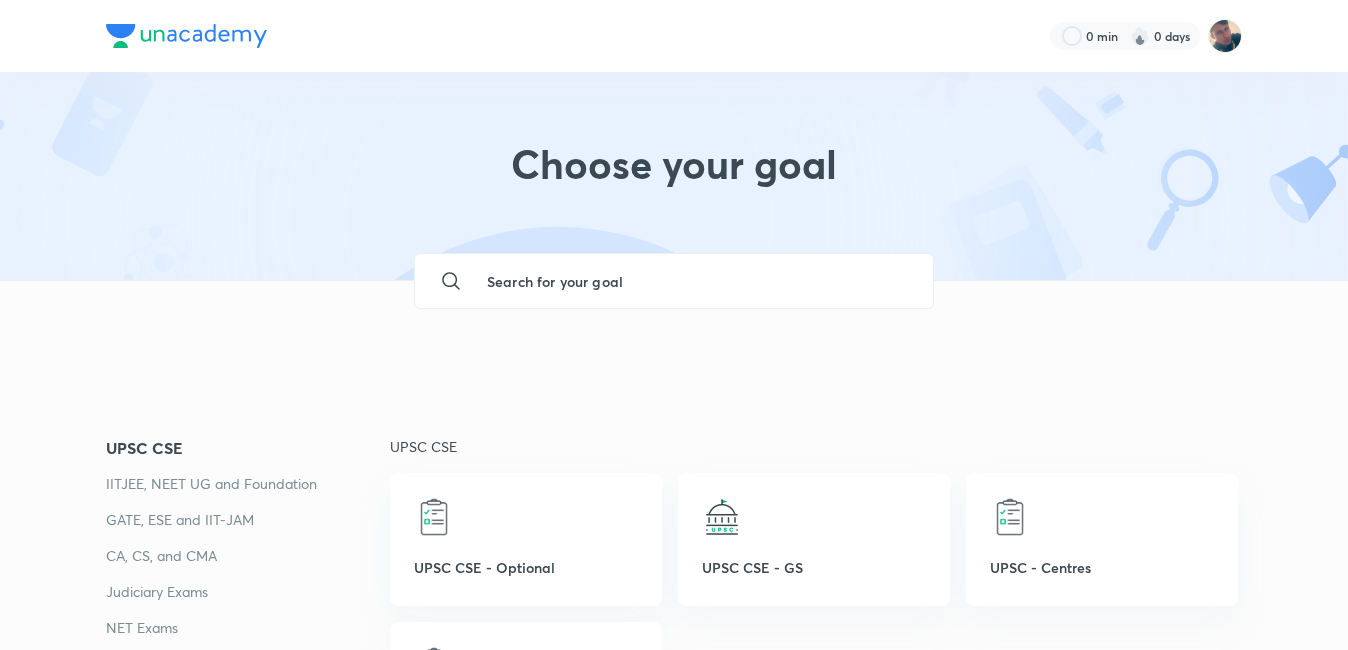 scroll, scrollTop: 200, scrollLeft: 0, axis: vertical 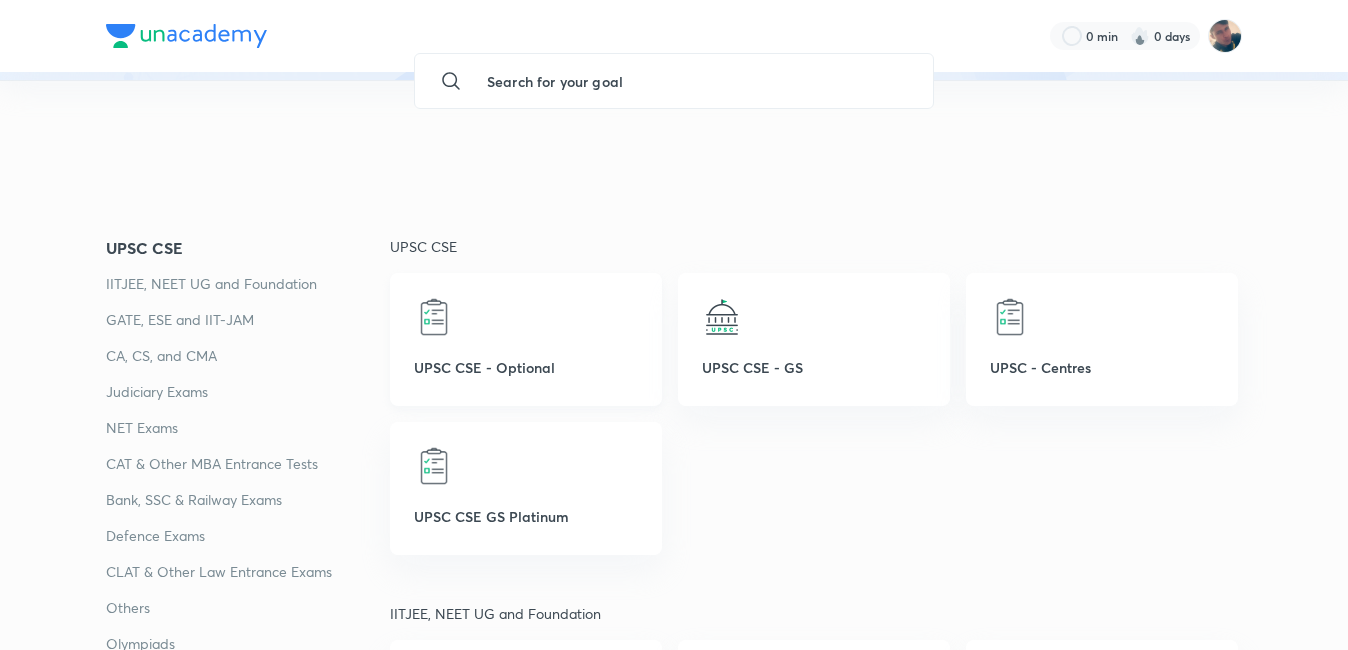 click at bounding box center (526, 317) 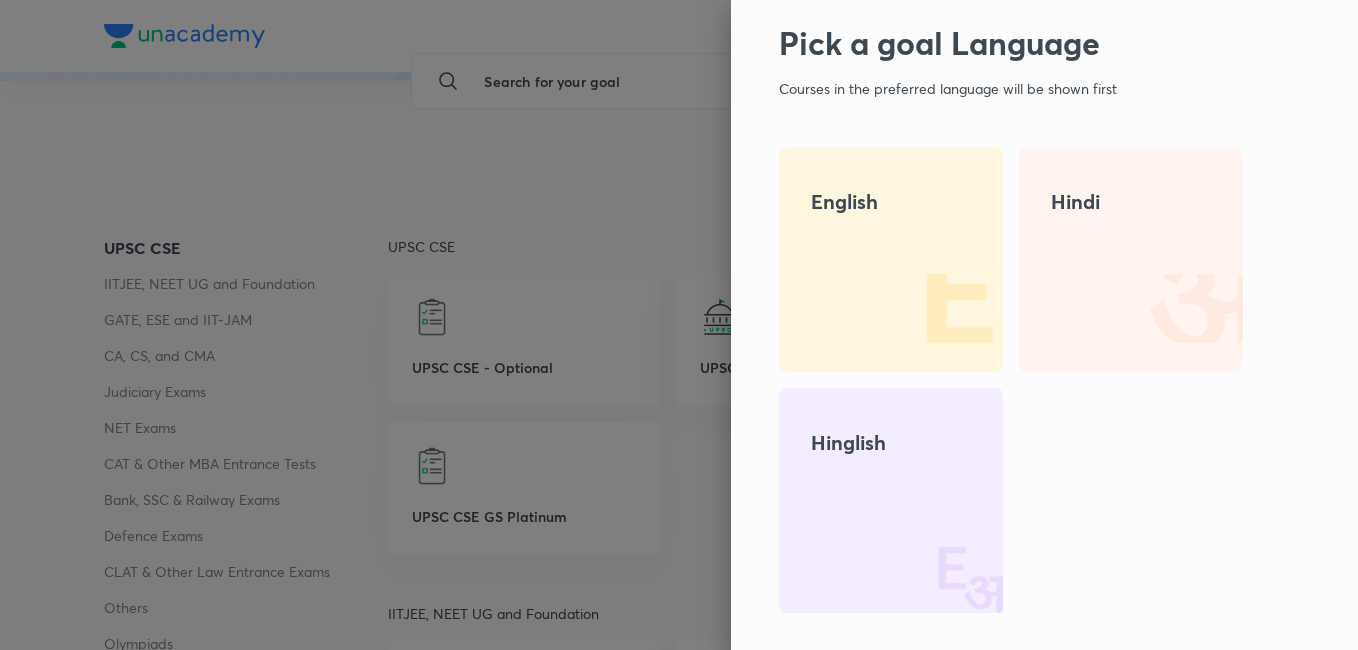 click on "Hinglish" at bounding box center (891, 500) 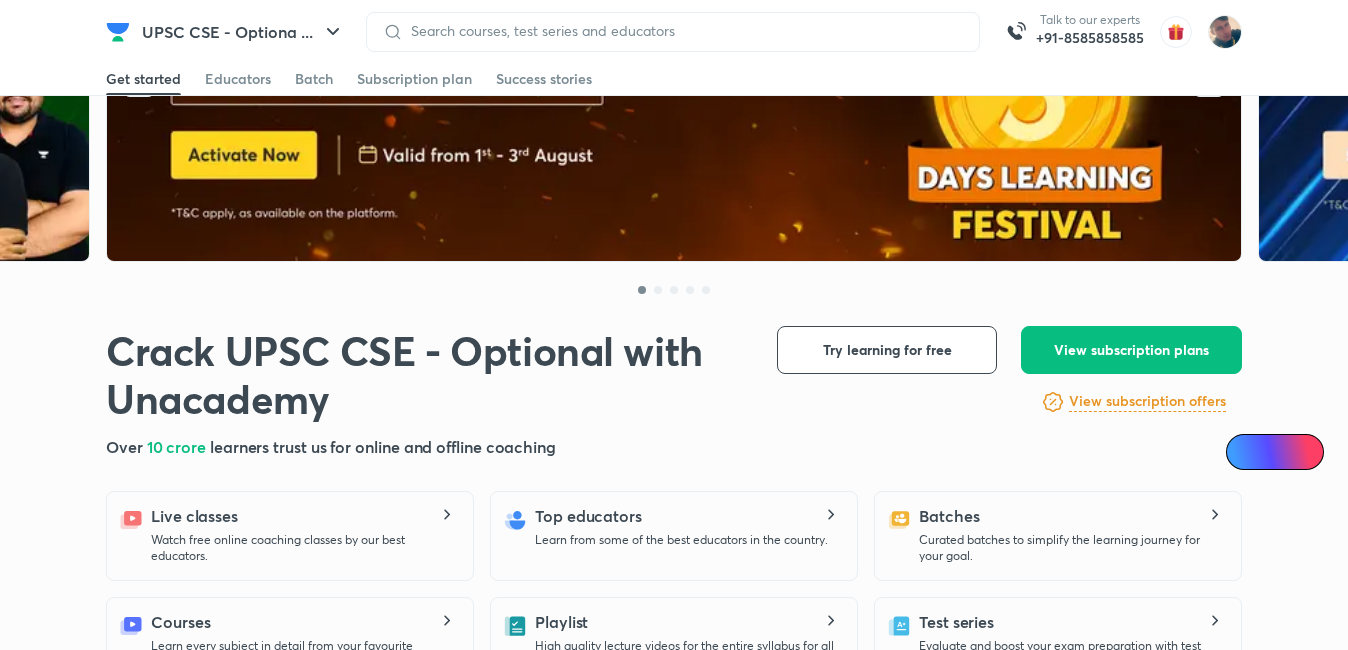 scroll, scrollTop: 0, scrollLeft: 0, axis: both 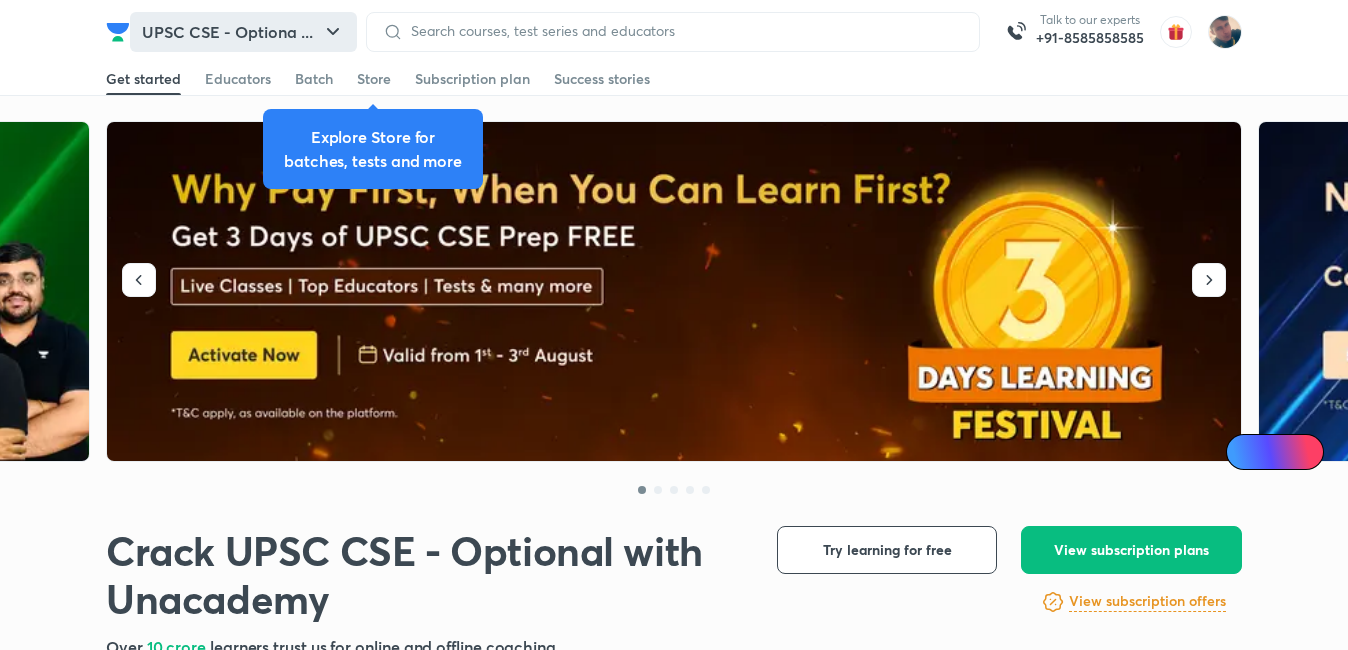 type 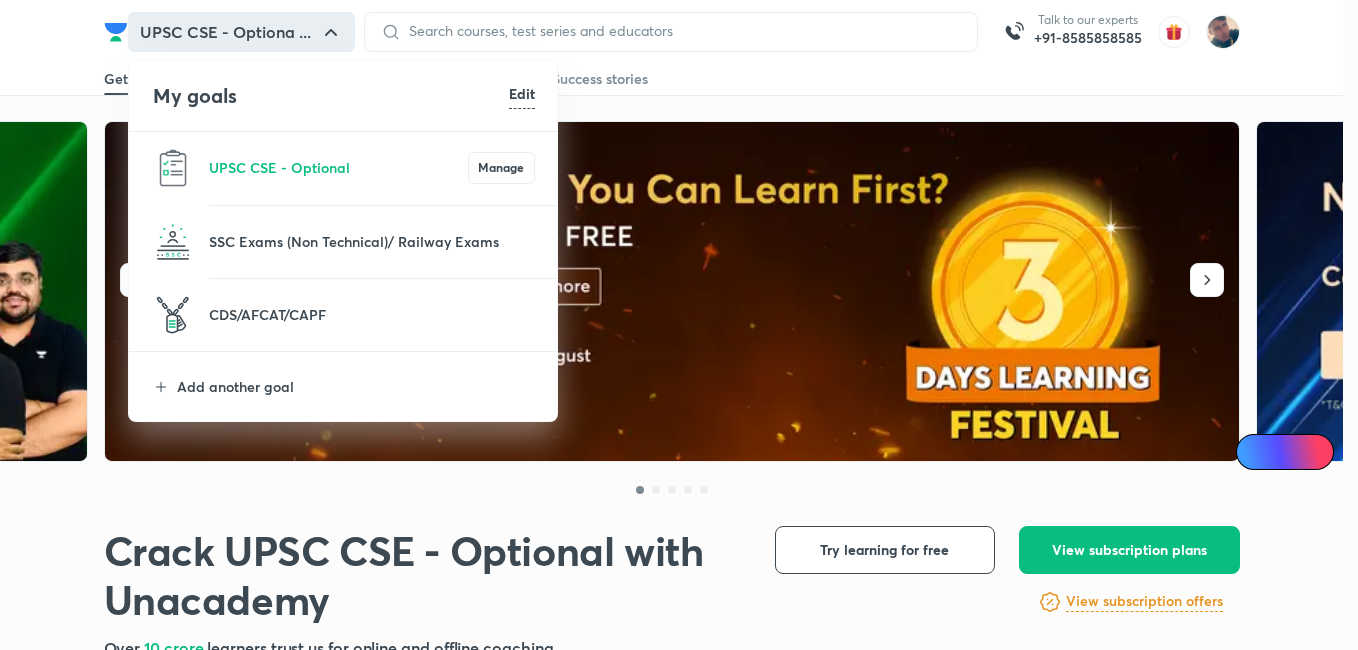 click at bounding box center (679, 325) 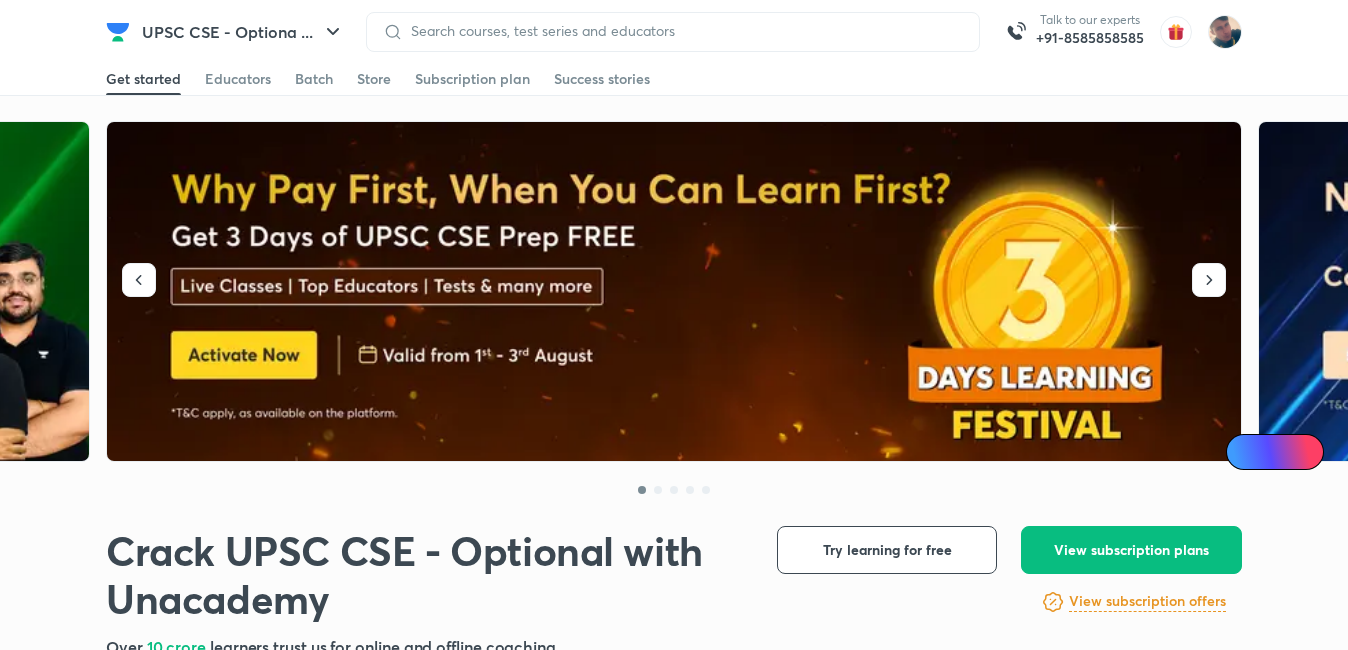 click at bounding box center (675, 292) 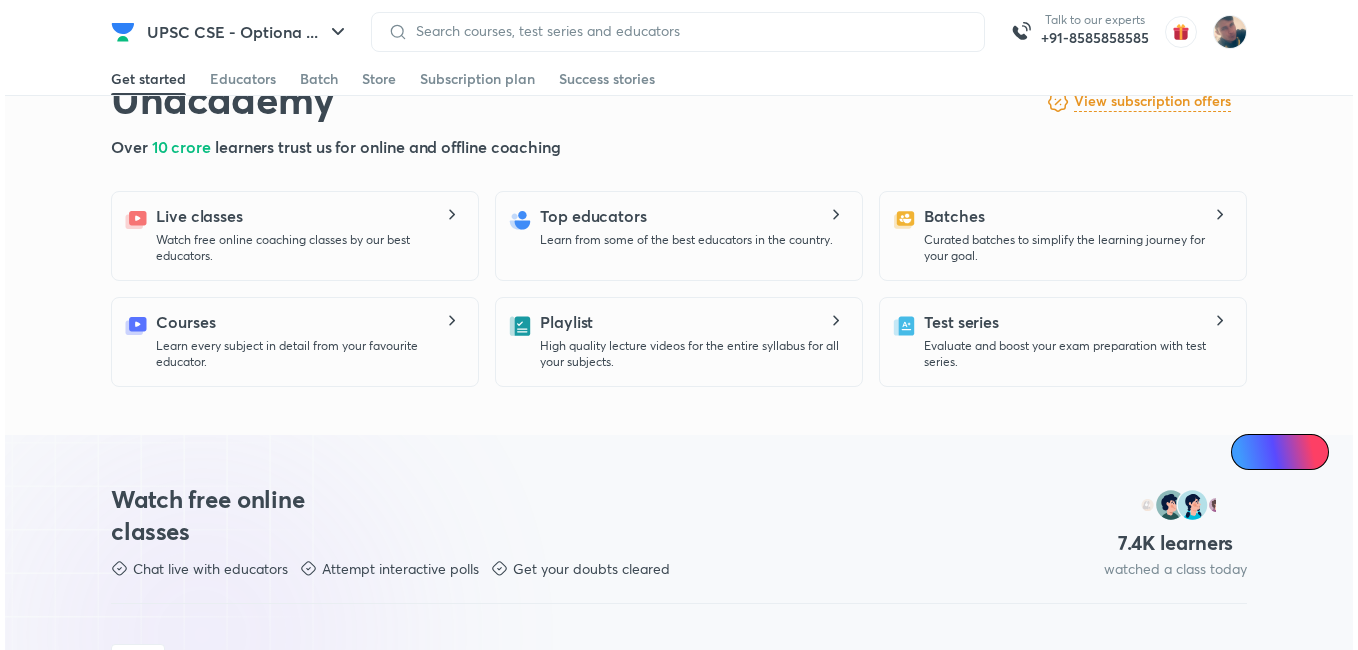 scroll, scrollTop: 0, scrollLeft: 0, axis: both 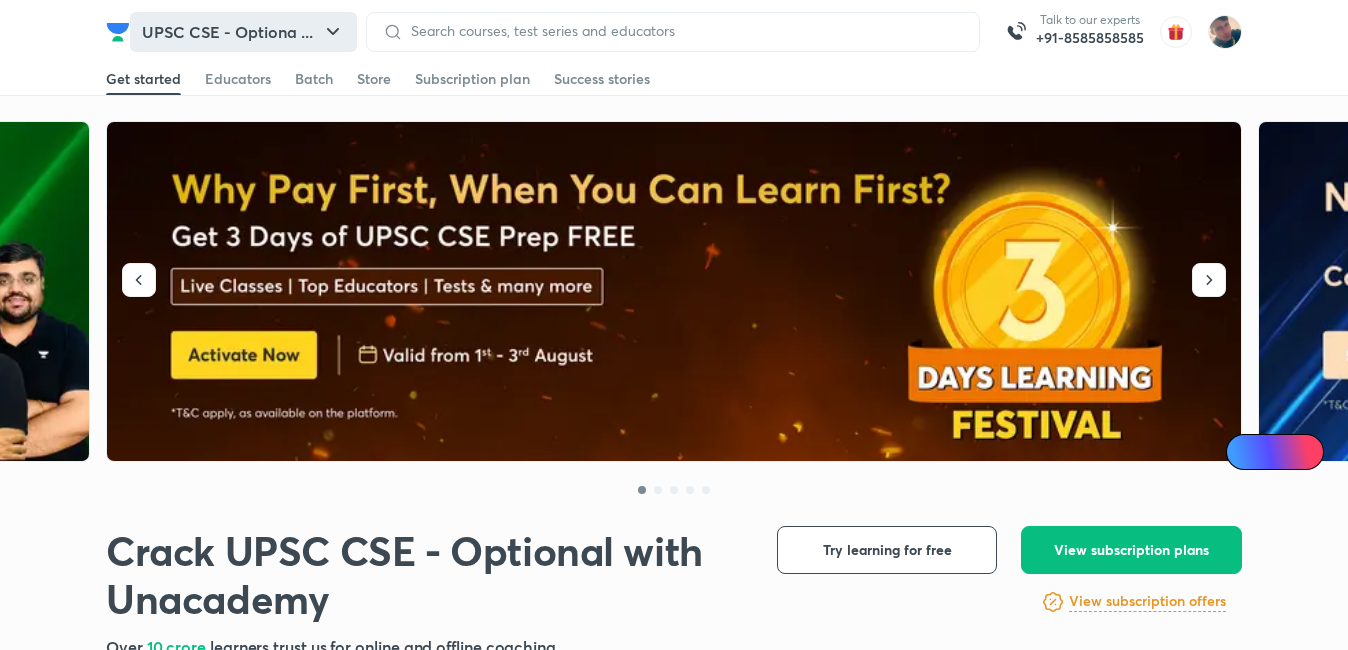click on "UPSC CSE - Optiona ..." at bounding box center [243, 32] 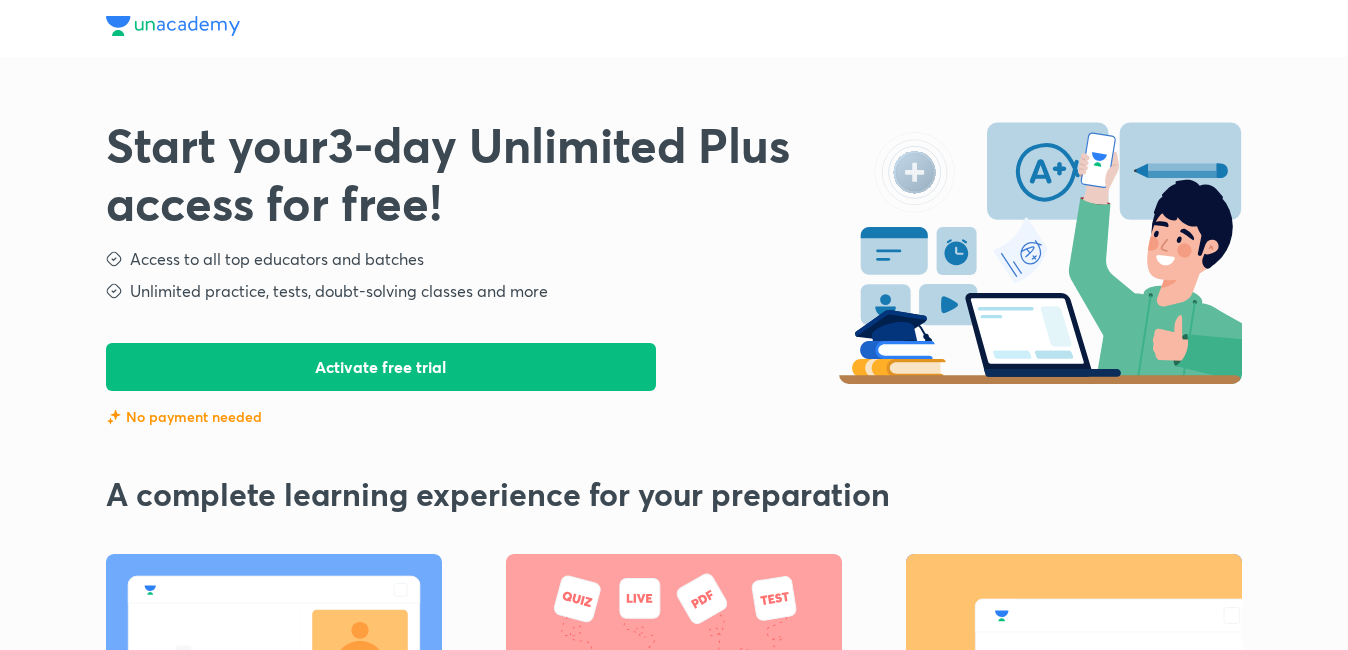 scroll, scrollTop: 0, scrollLeft: 0, axis: both 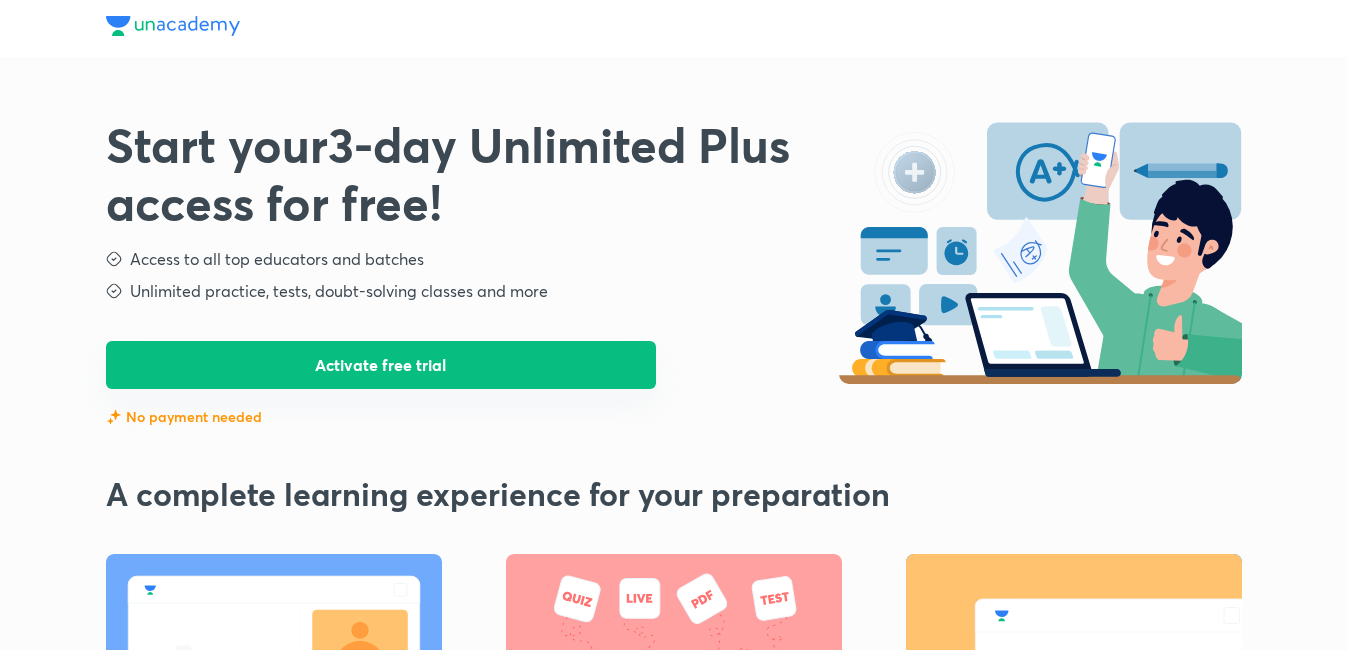 click on "Activate free trial" at bounding box center [381, 365] 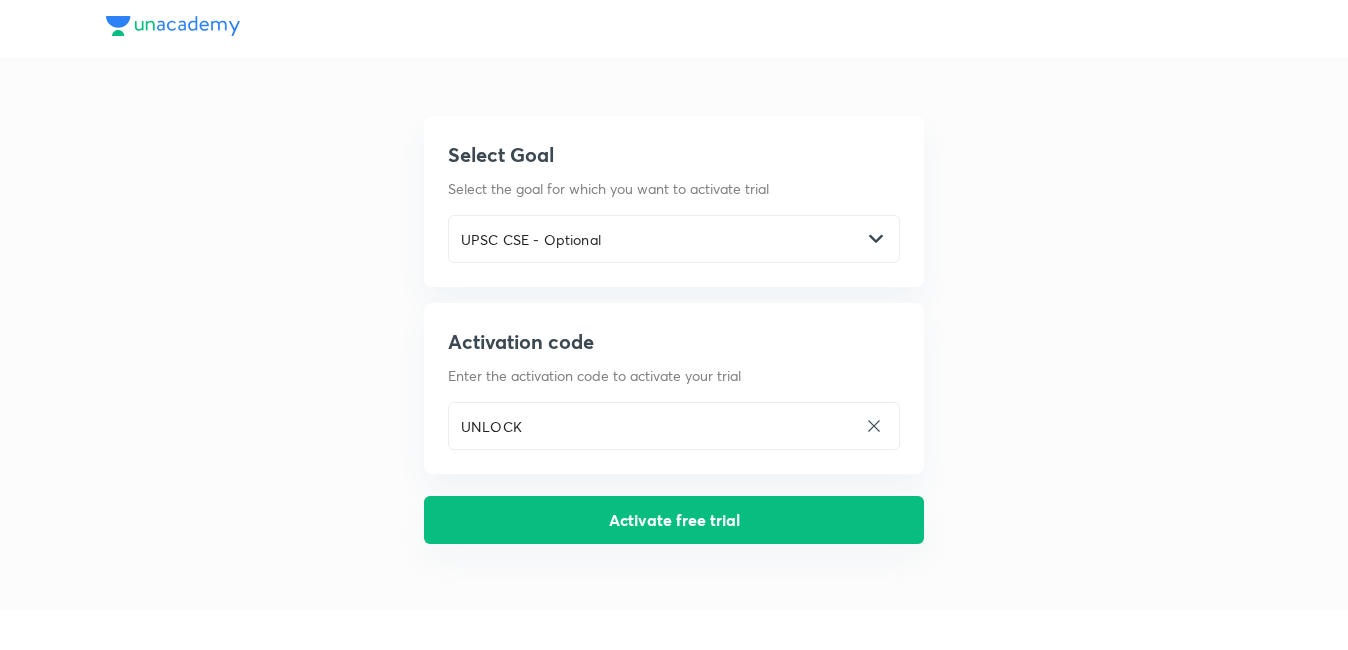 type 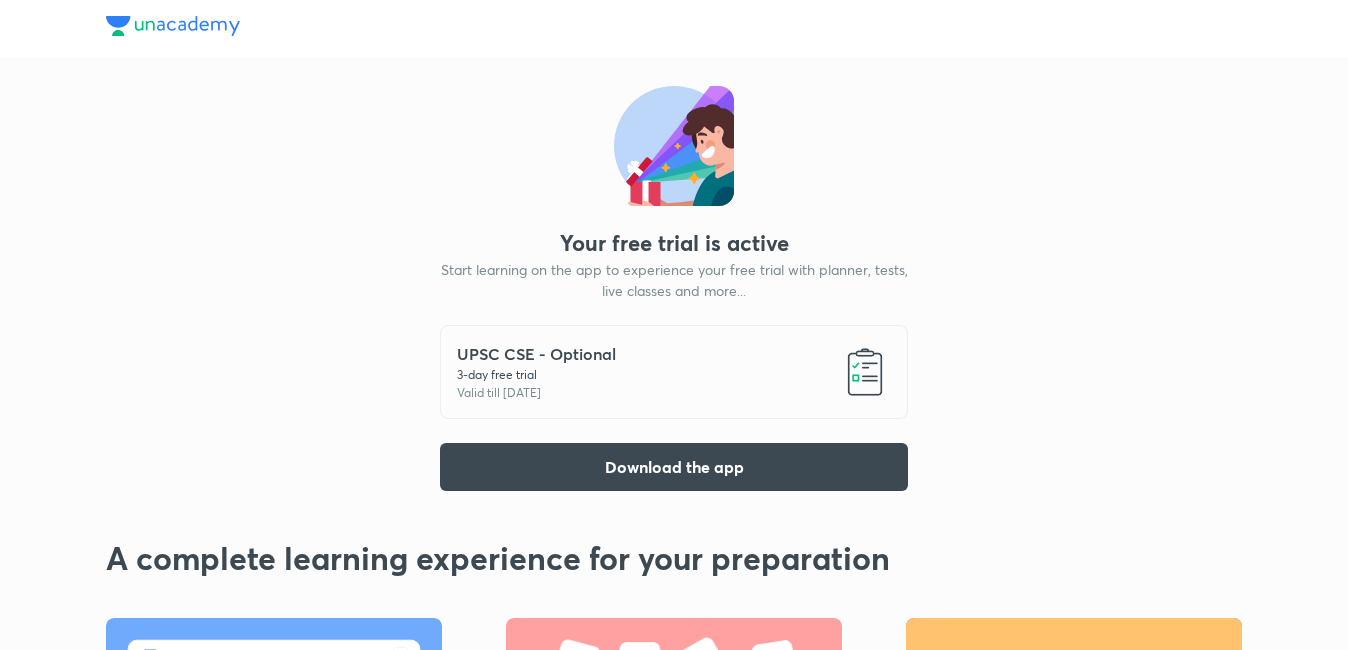 click on "3 -day free trial" at bounding box center (536, 375) 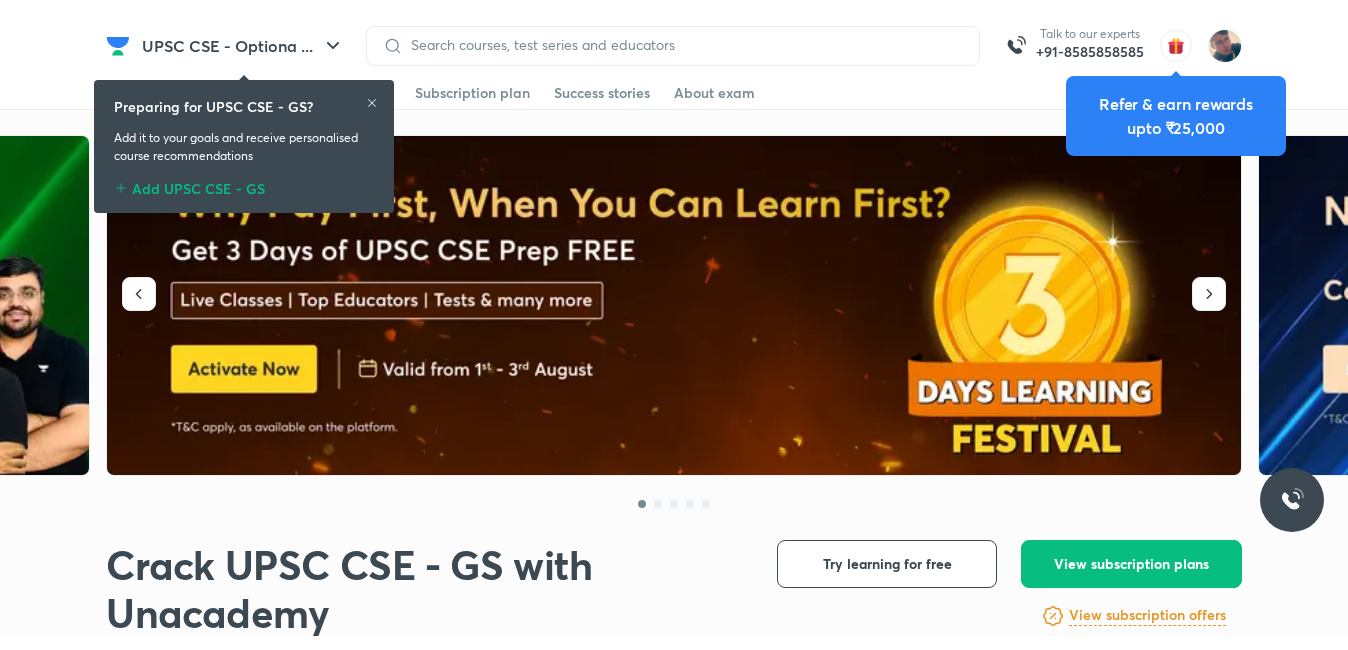 scroll, scrollTop: 0, scrollLeft: 0, axis: both 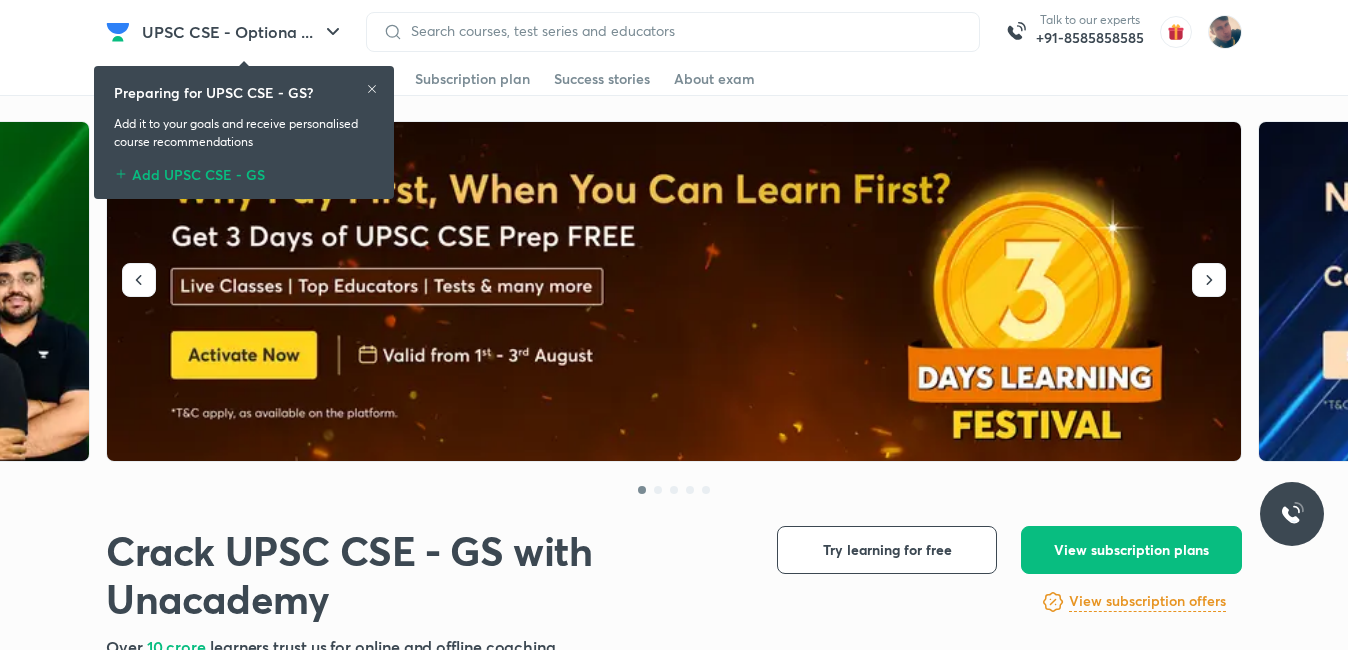 click 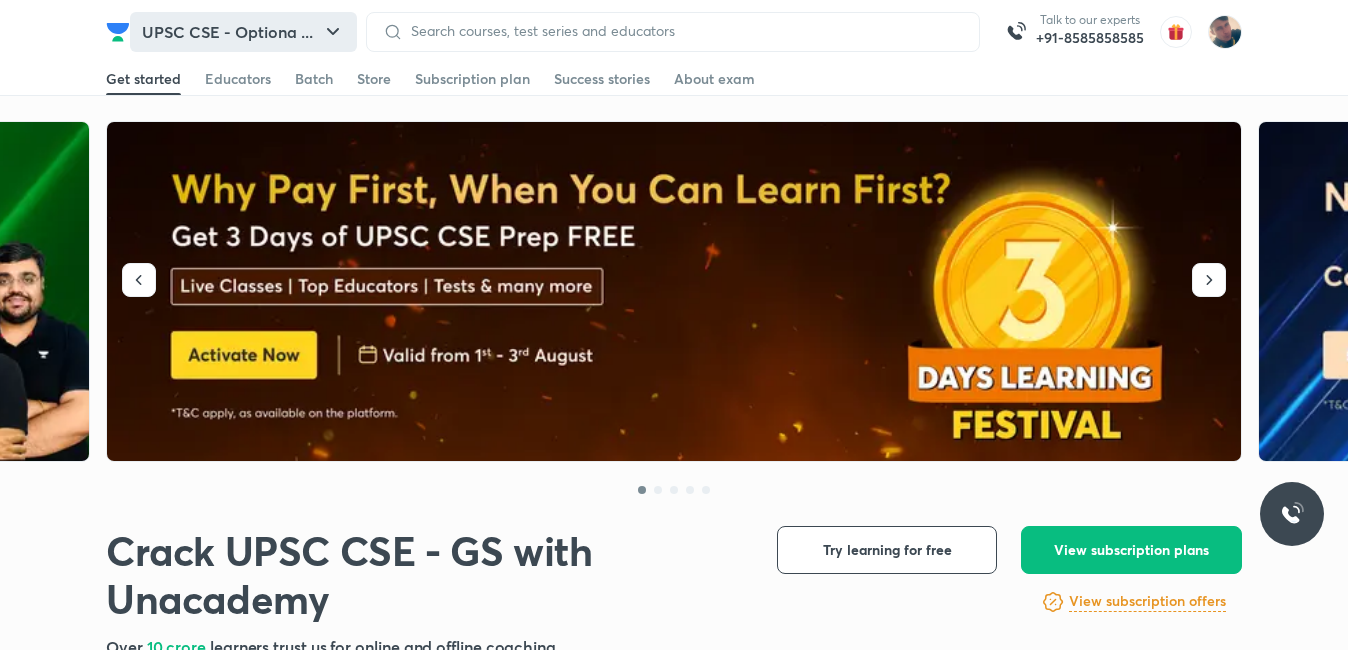 type 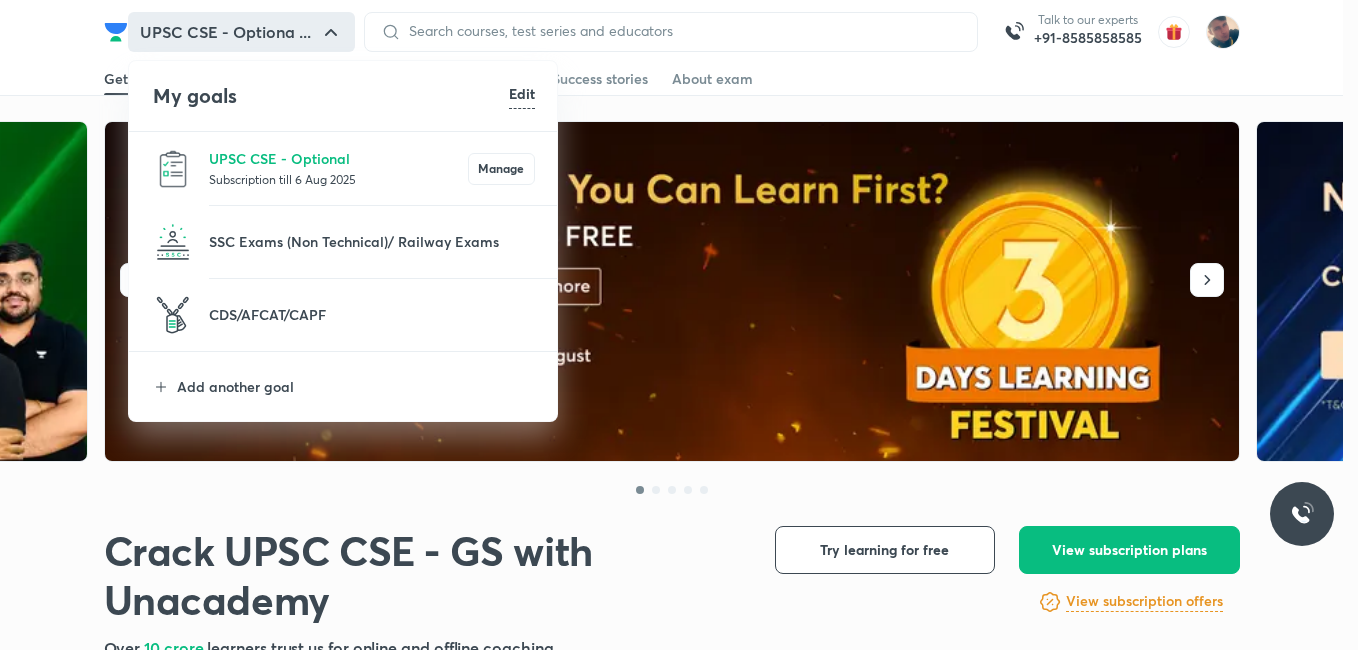 click at bounding box center [679, 325] 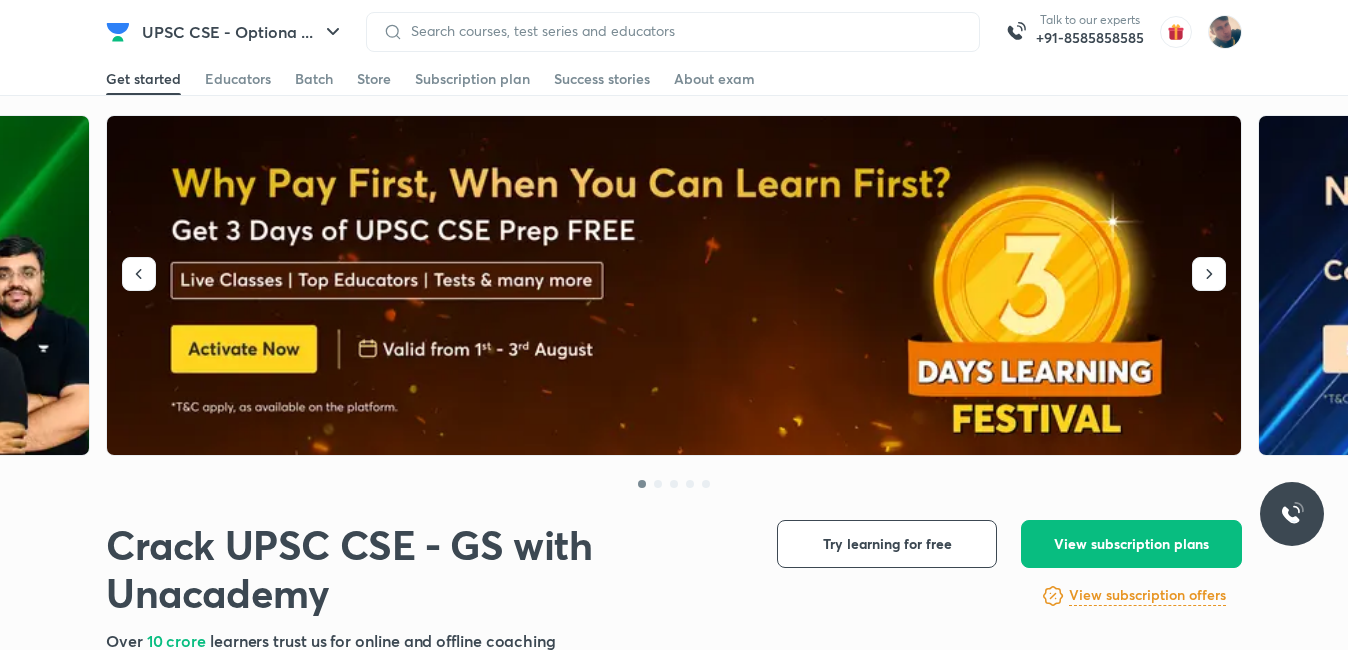 scroll, scrollTop: 0, scrollLeft: 0, axis: both 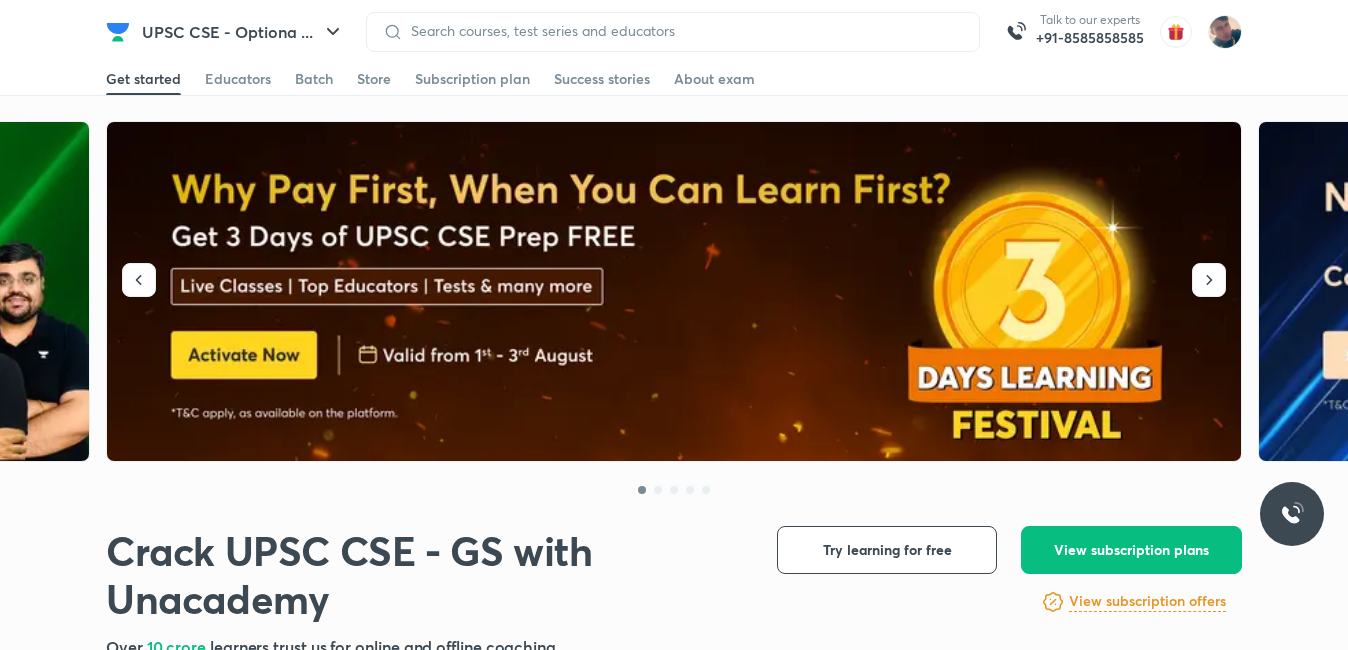 click on "UPSC CSE - Optiona ... Talk to our experts [PHONE] Get started Educators Batch Store Subscription plan Success stories About exam Get started Educators Batch Store Subscription plan Success stories About exam" at bounding box center [674, 32] 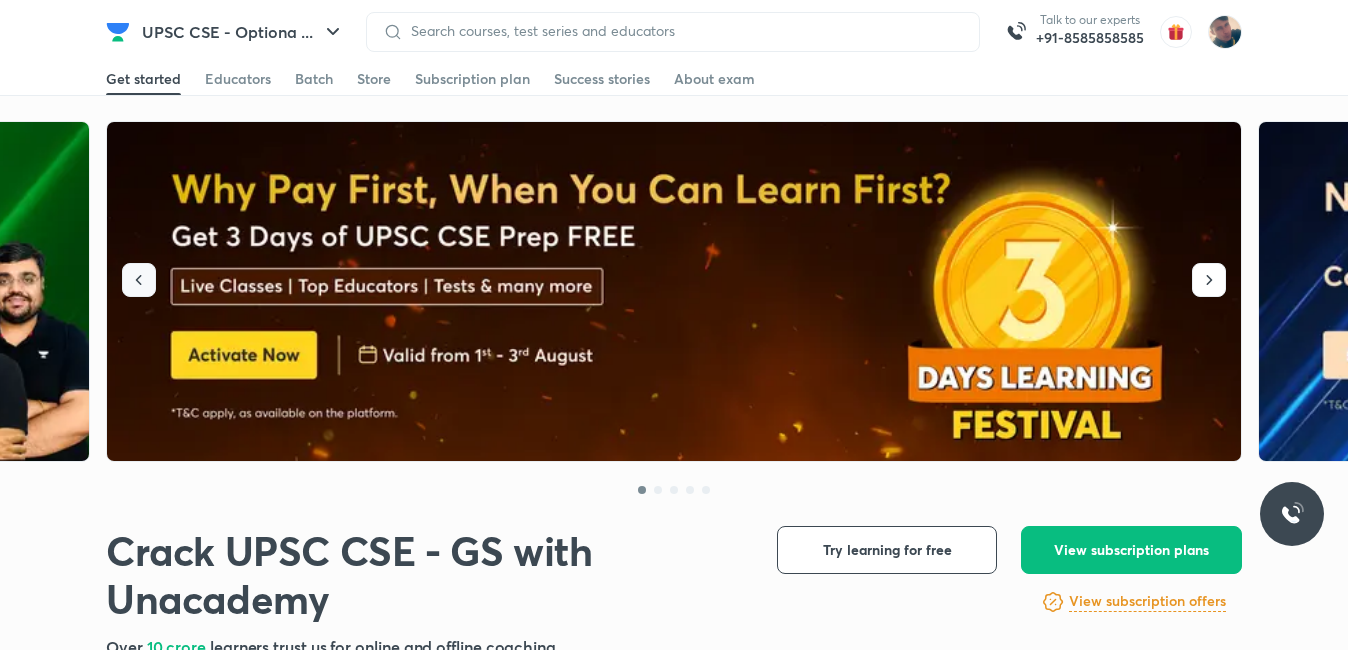 type 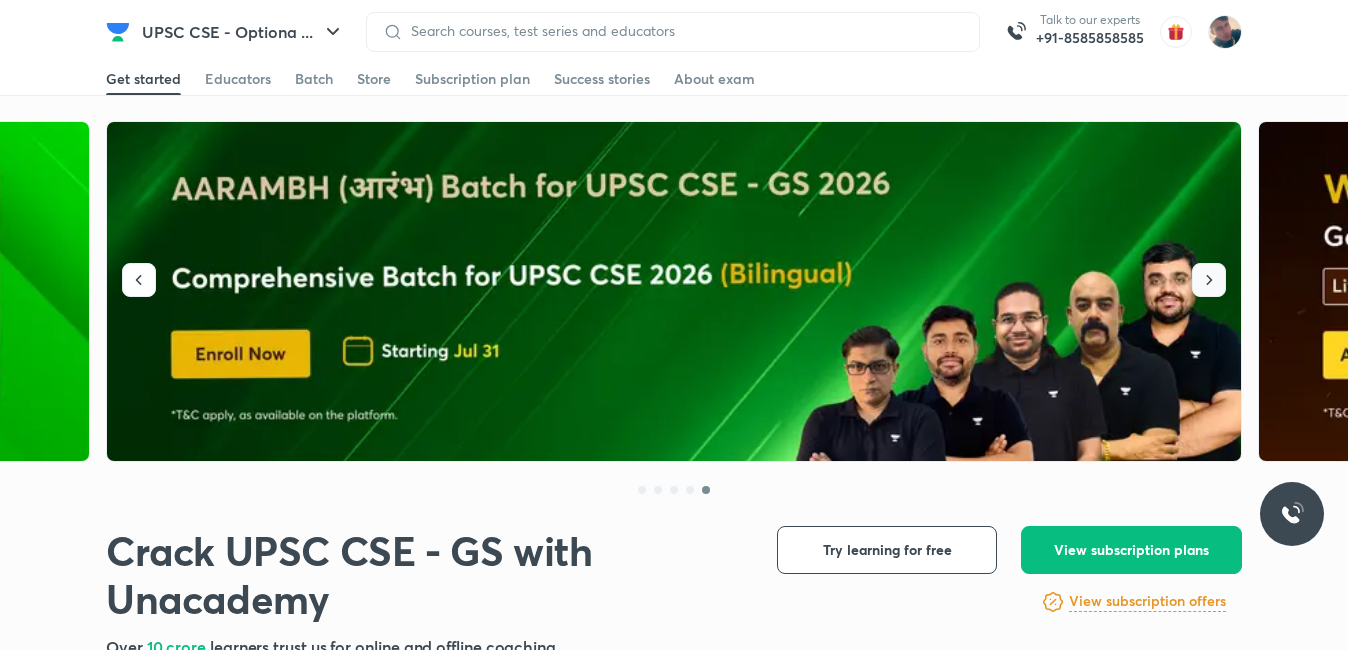 type 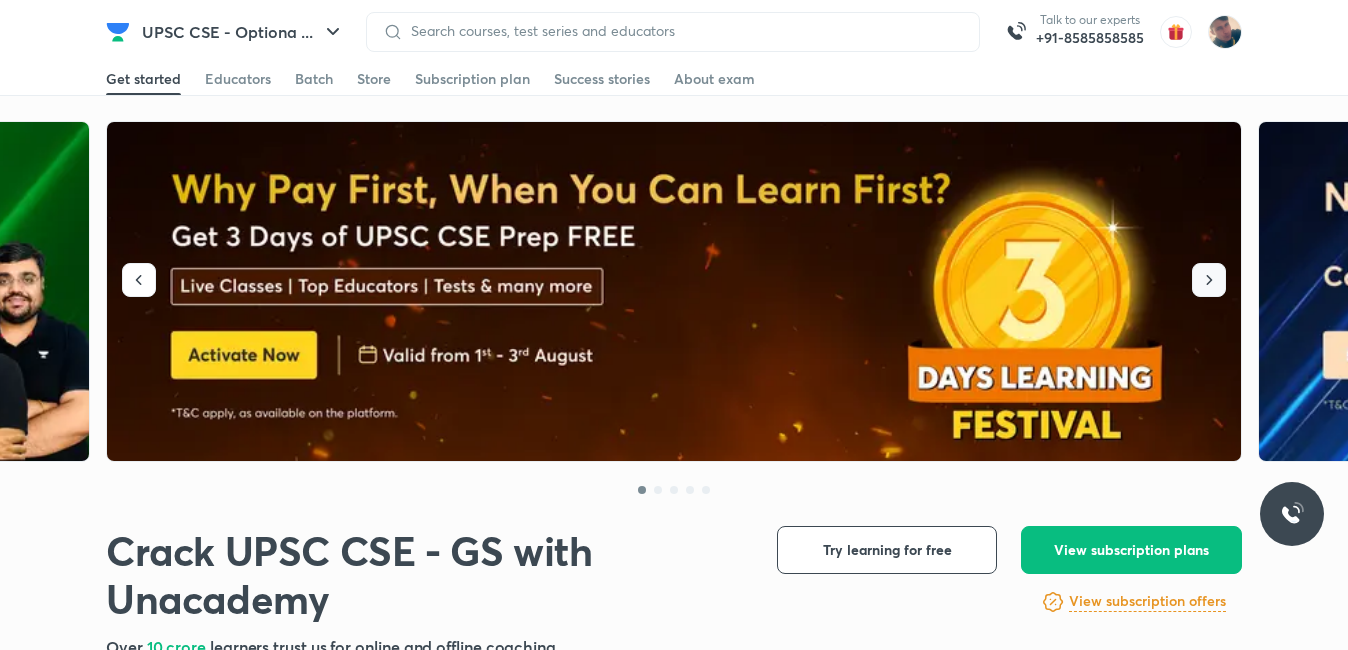 click at bounding box center (1209, 280) 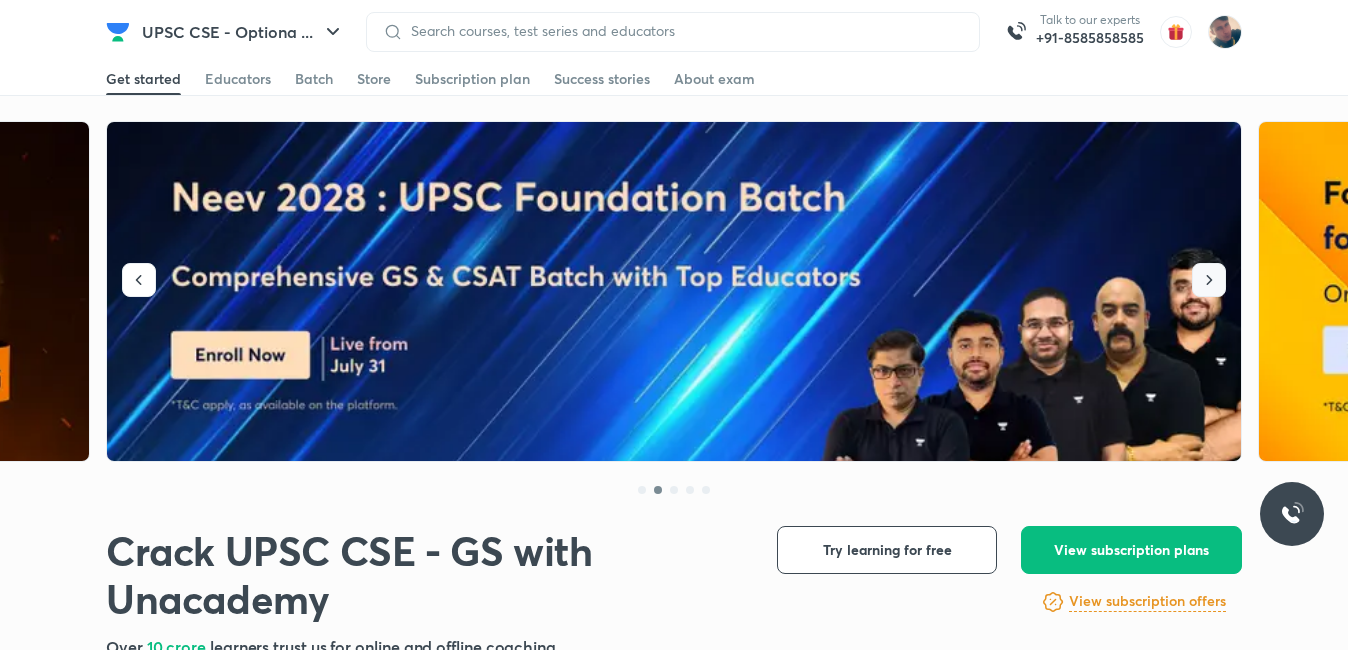 click 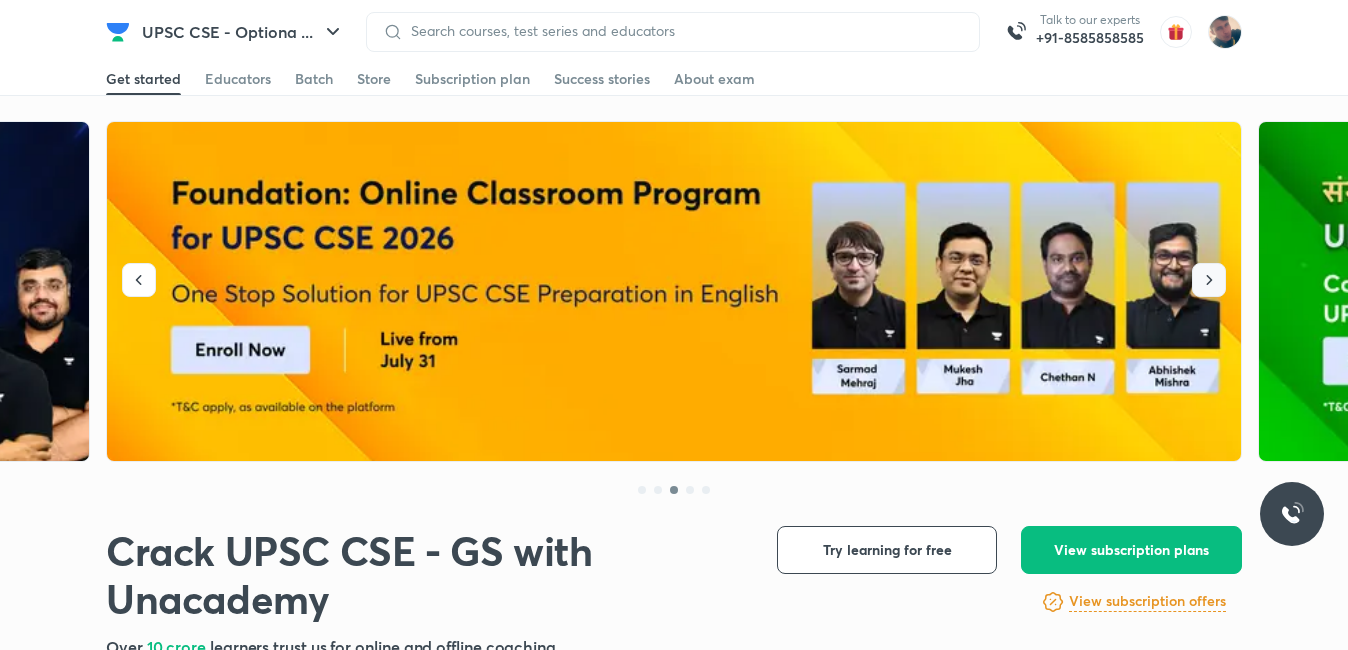 click 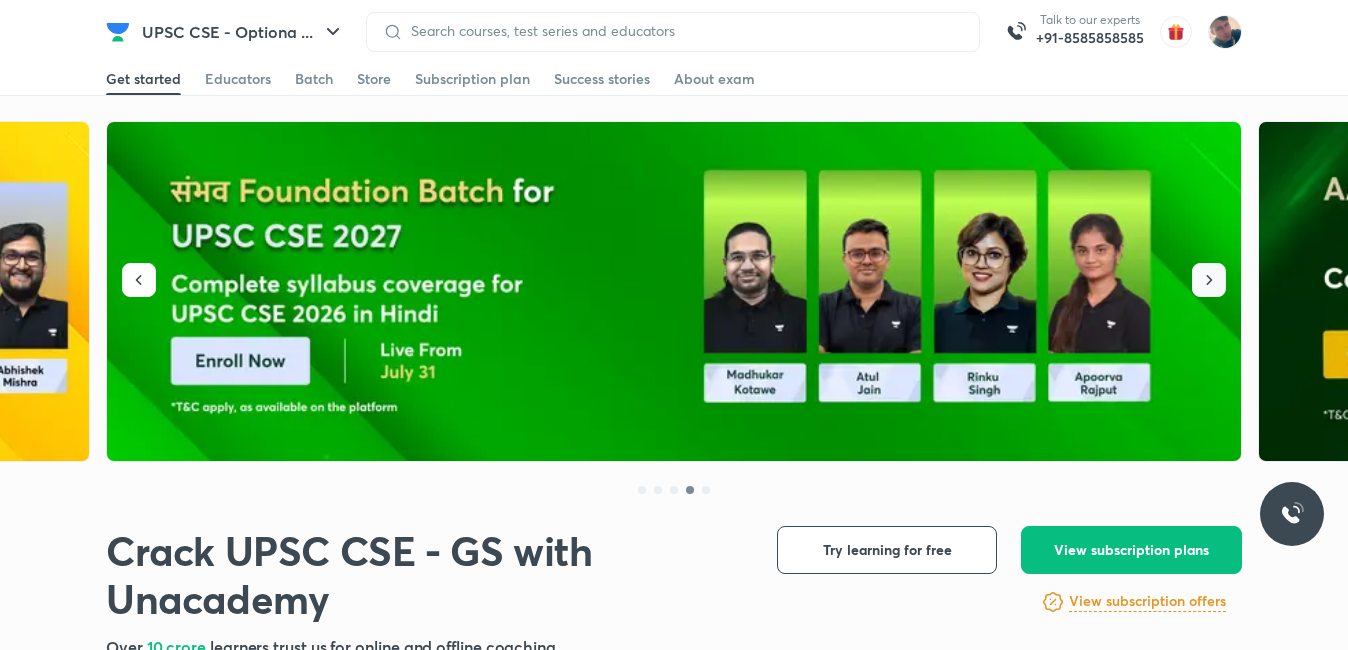 click 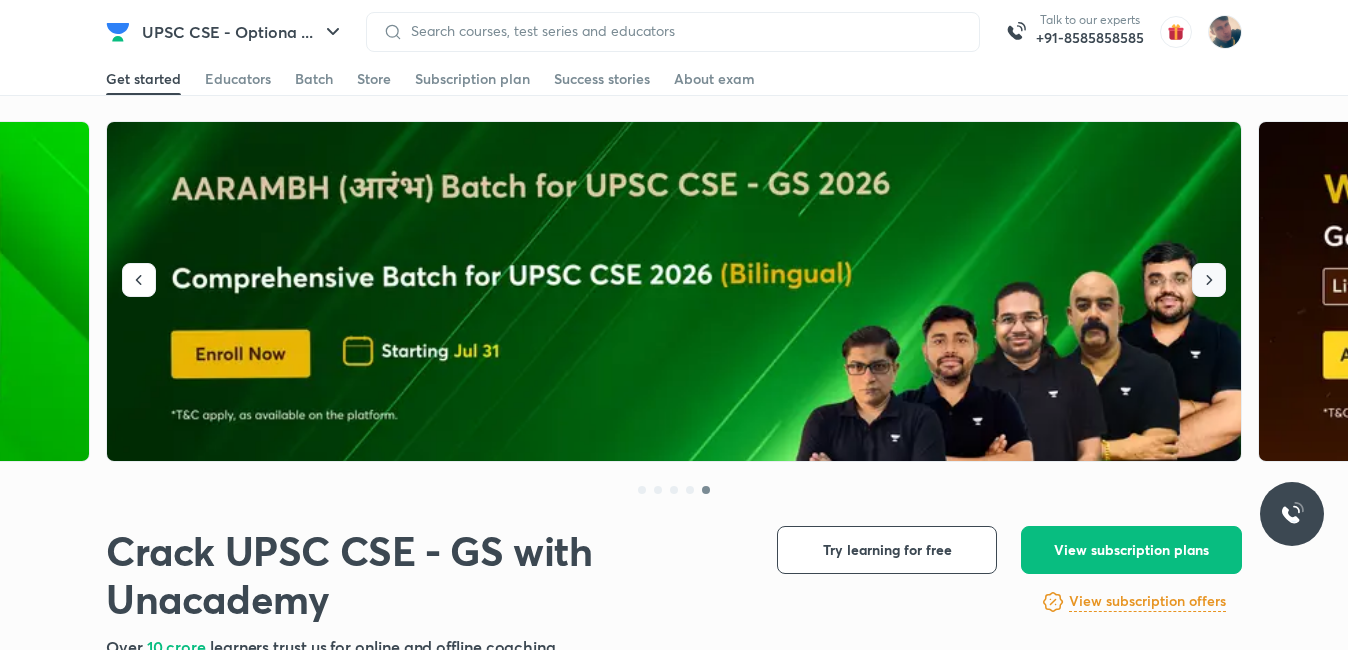 click 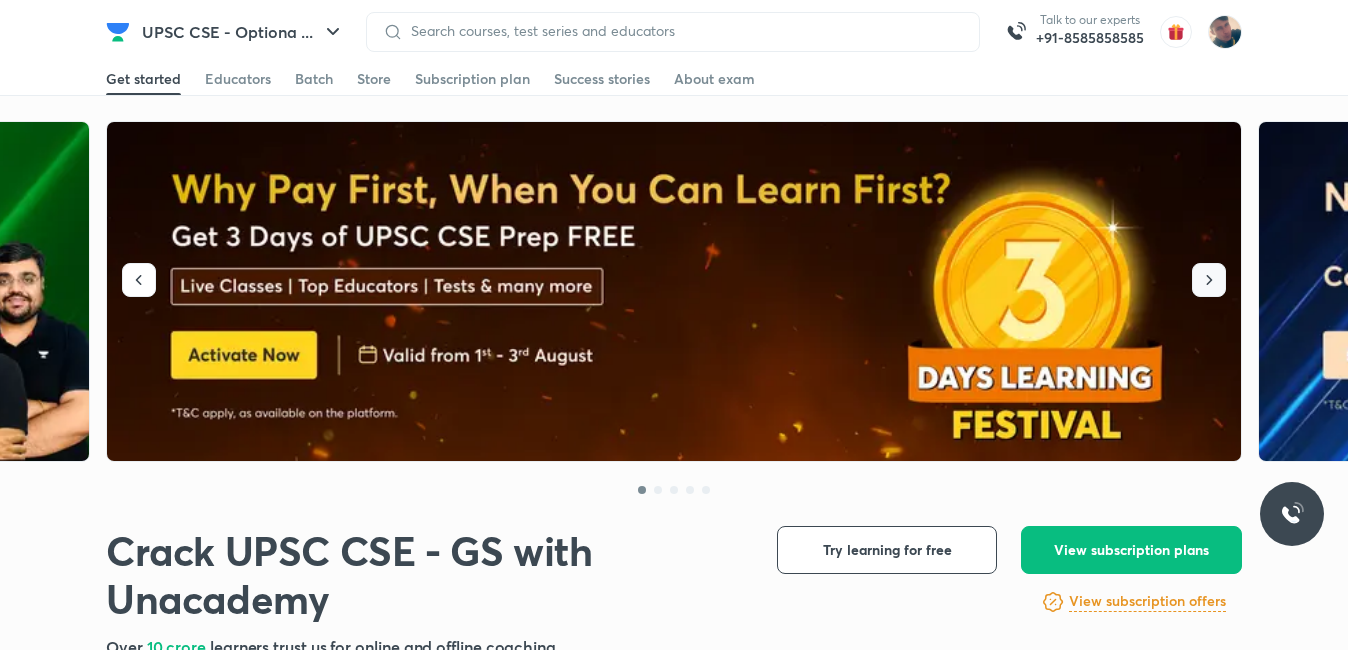 click 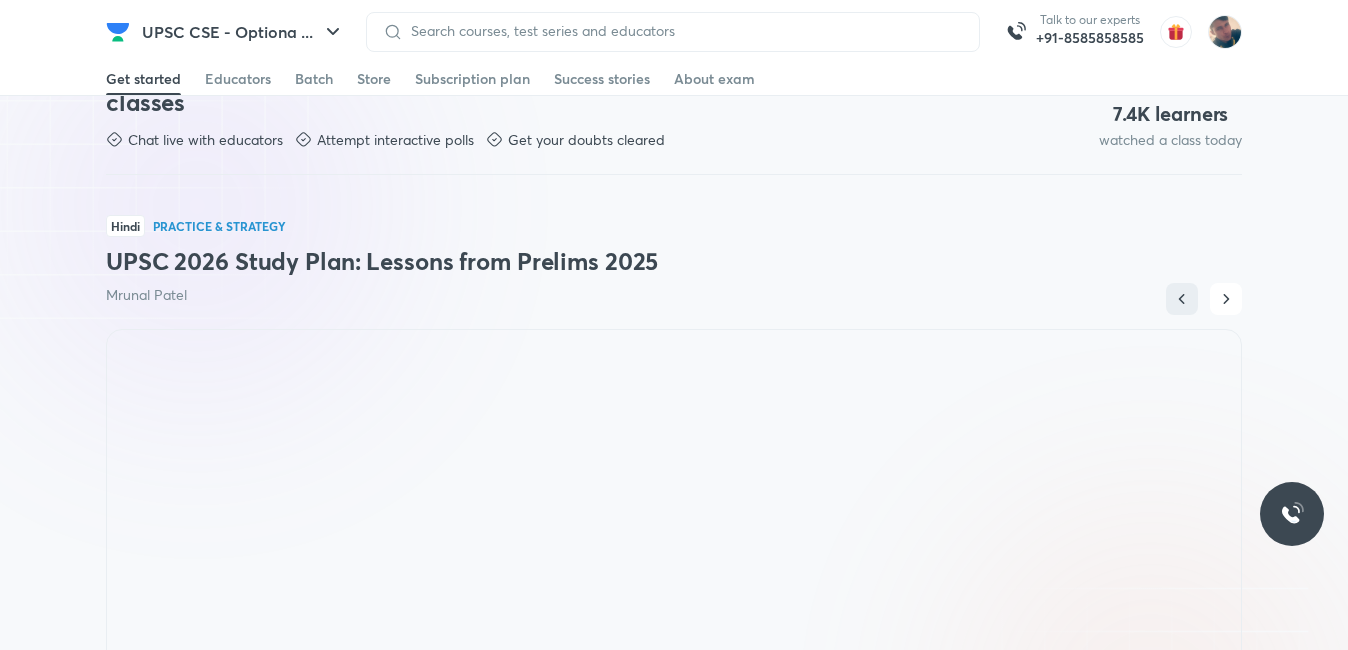 scroll, scrollTop: 1400, scrollLeft: 0, axis: vertical 